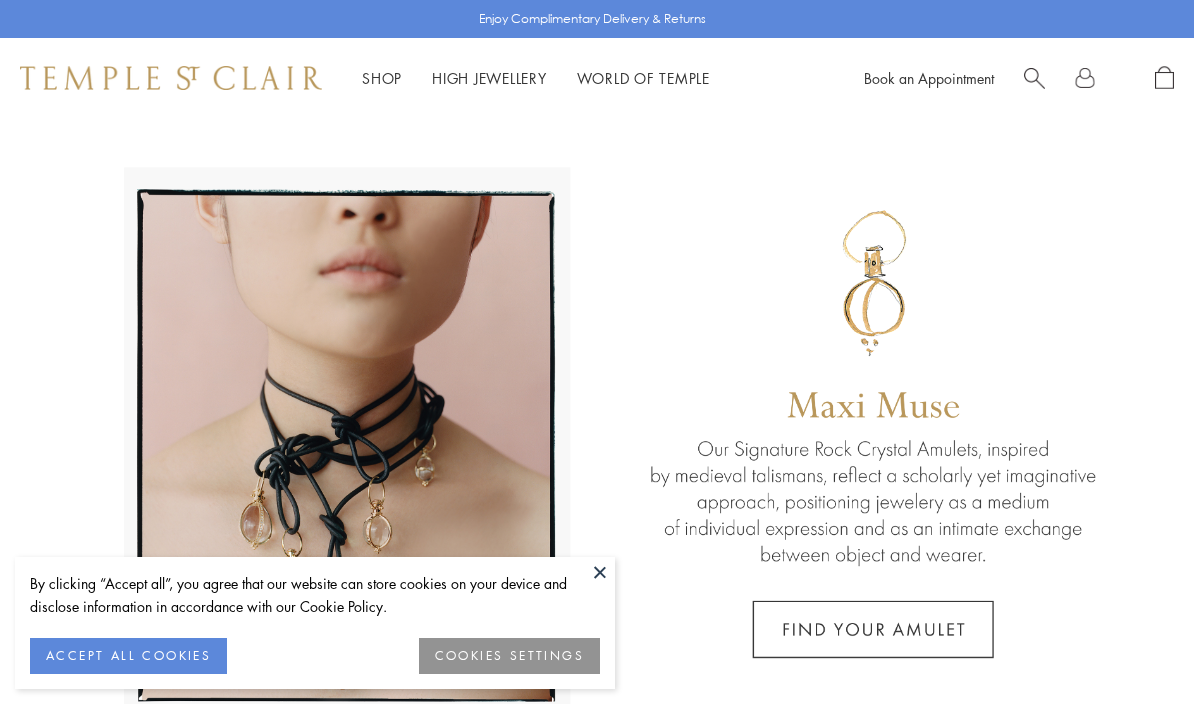 scroll, scrollTop: 0, scrollLeft: 0, axis: both 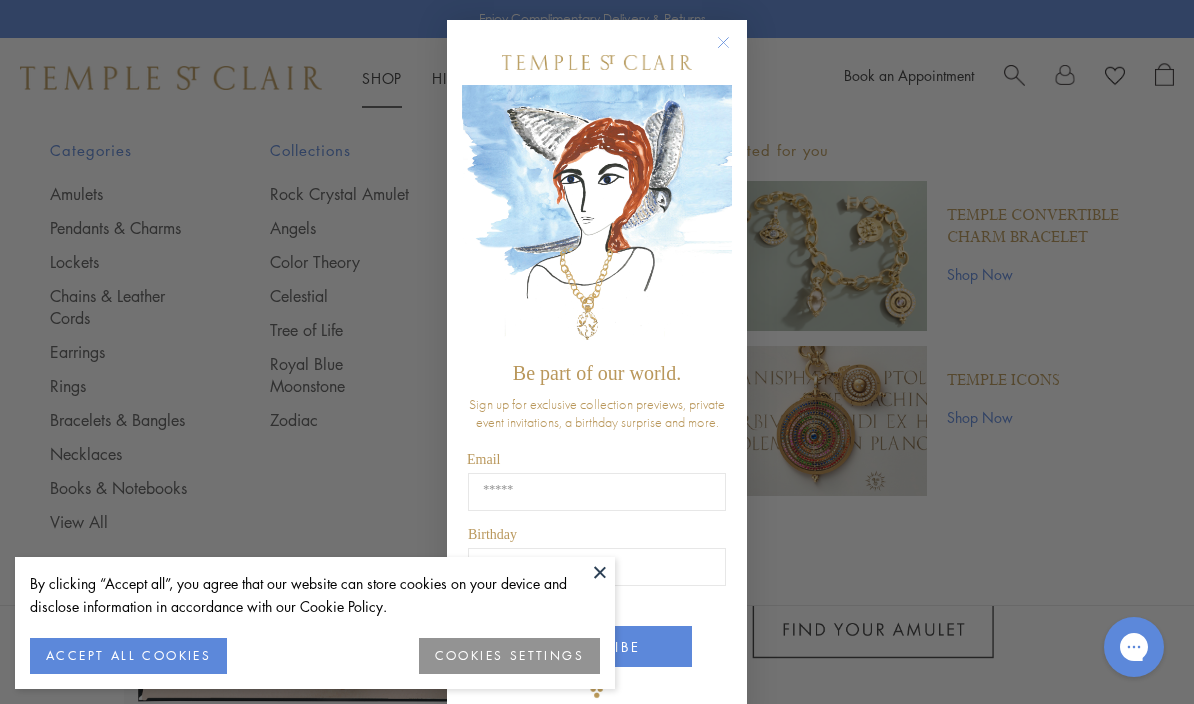 click on "Close dialog" at bounding box center (733, 52) 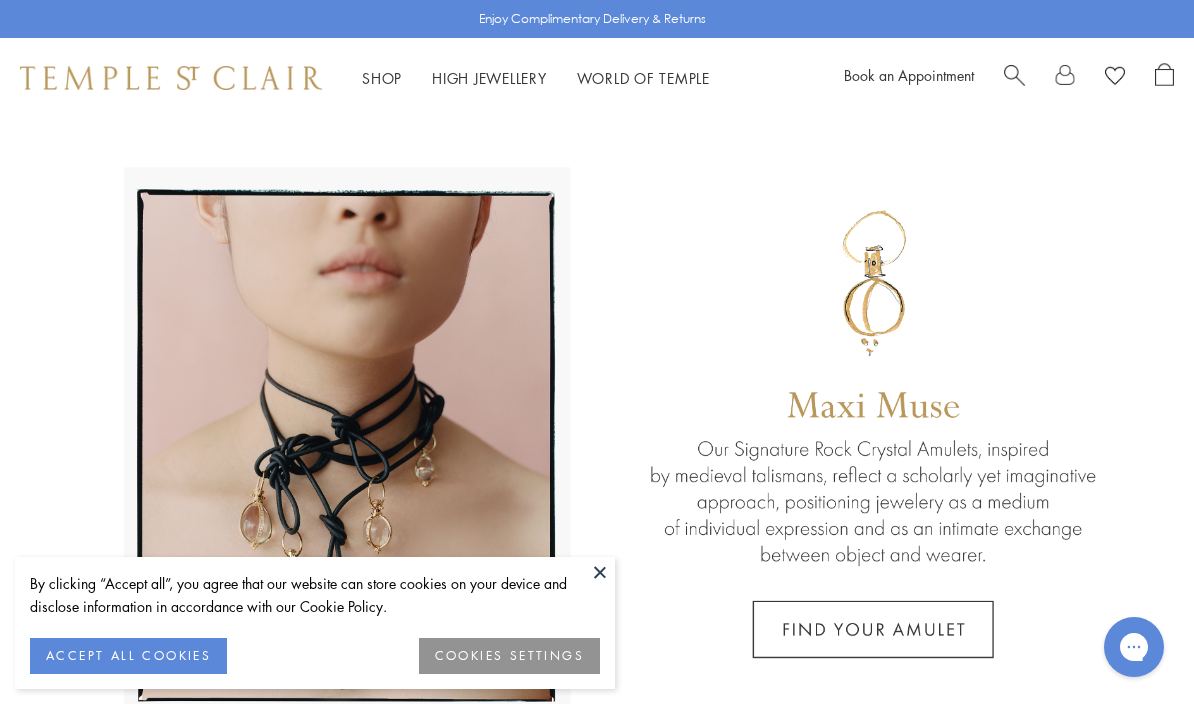 click at bounding box center (600, 572) 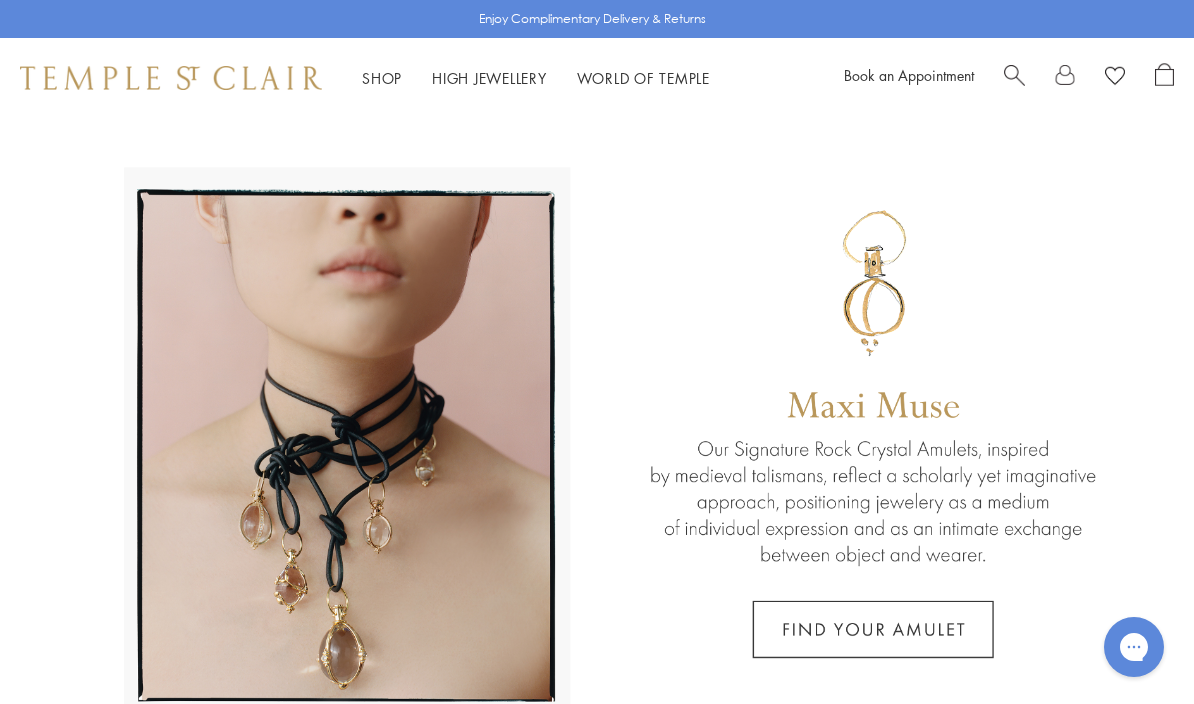 click on "Shop Shop" at bounding box center (382, 78) 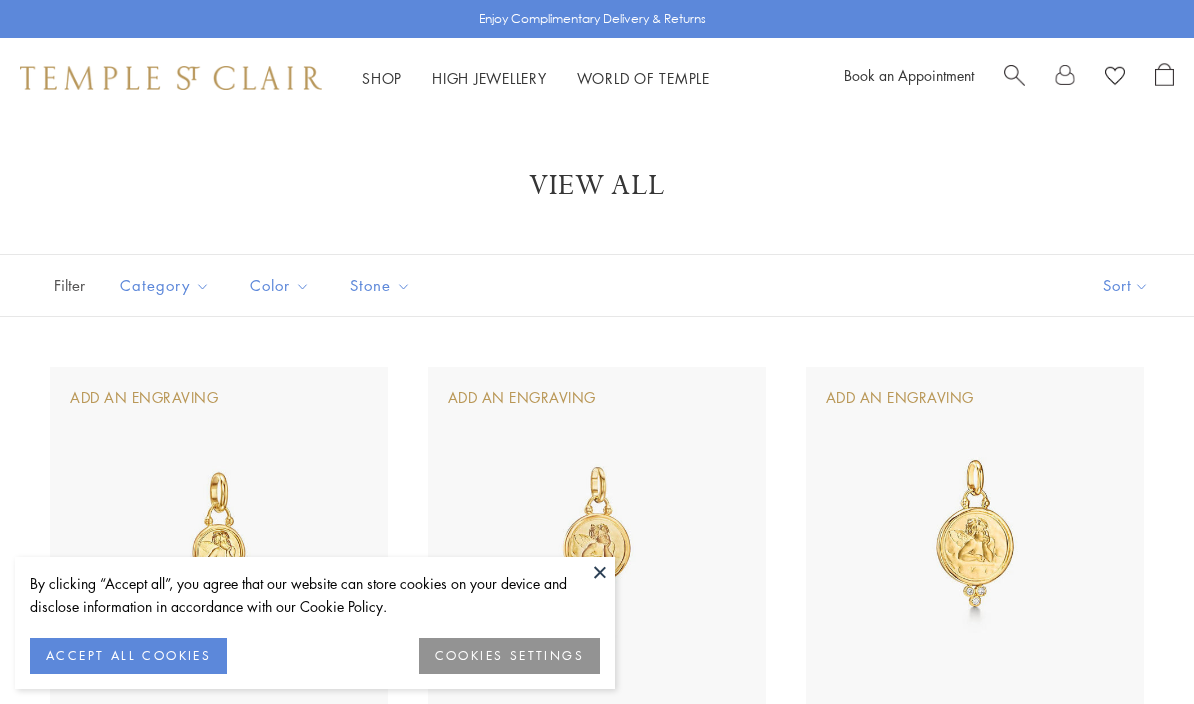 scroll, scrollTop: 0, scrollLeft: 0, axis: both 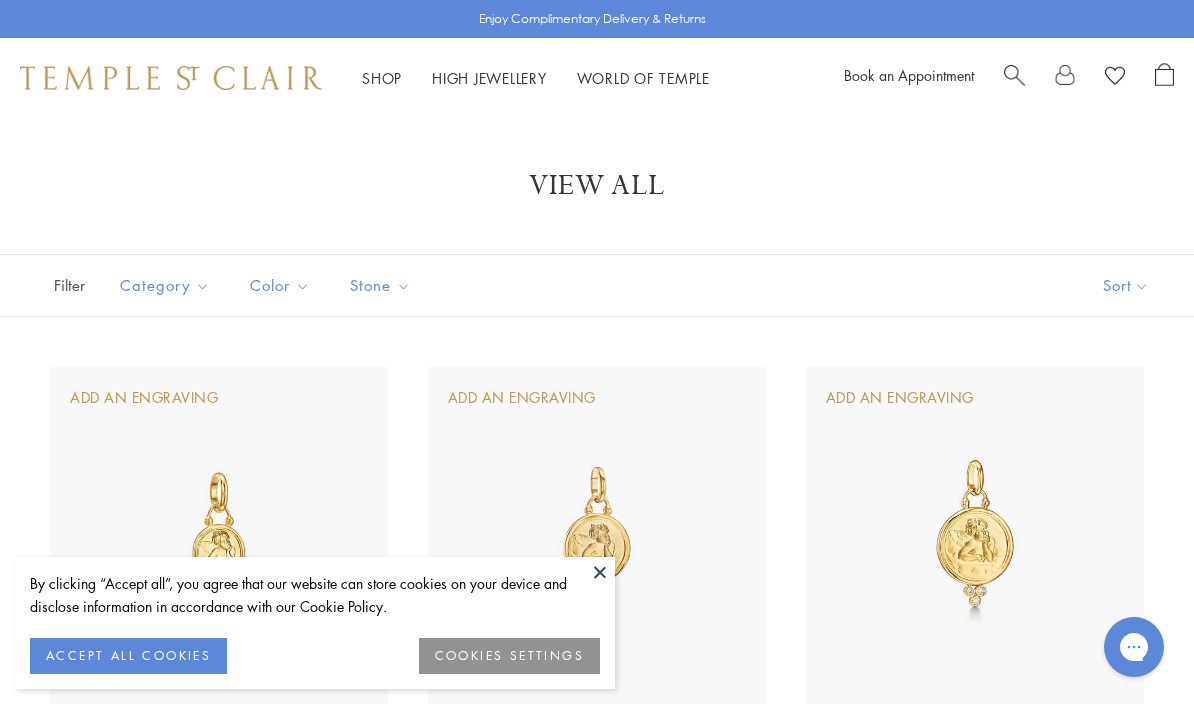 click at bounding box center (1014, 73) 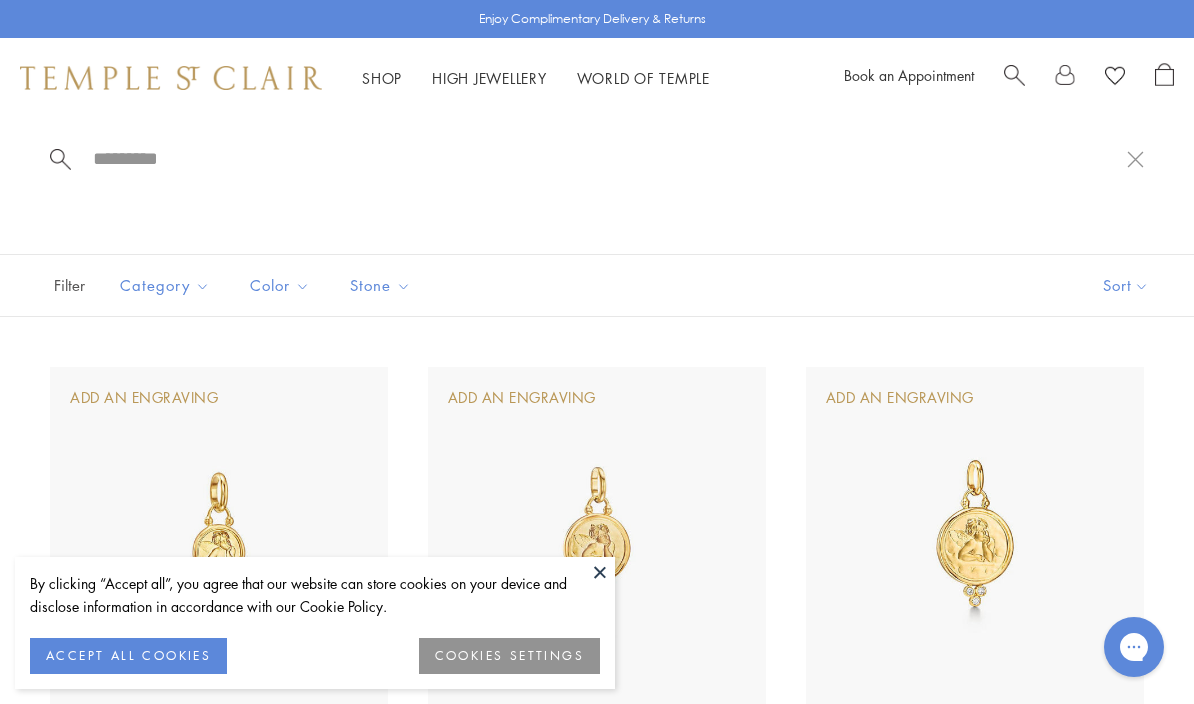click at bounding box center (609, 158) 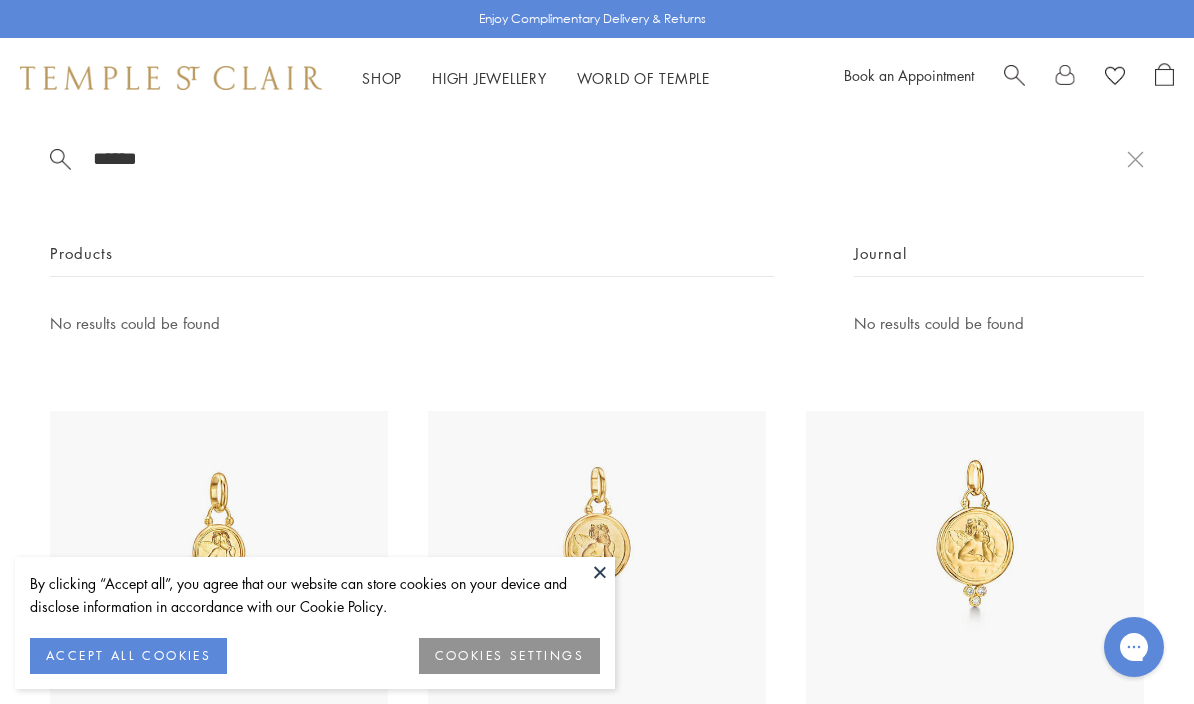 type on "******" 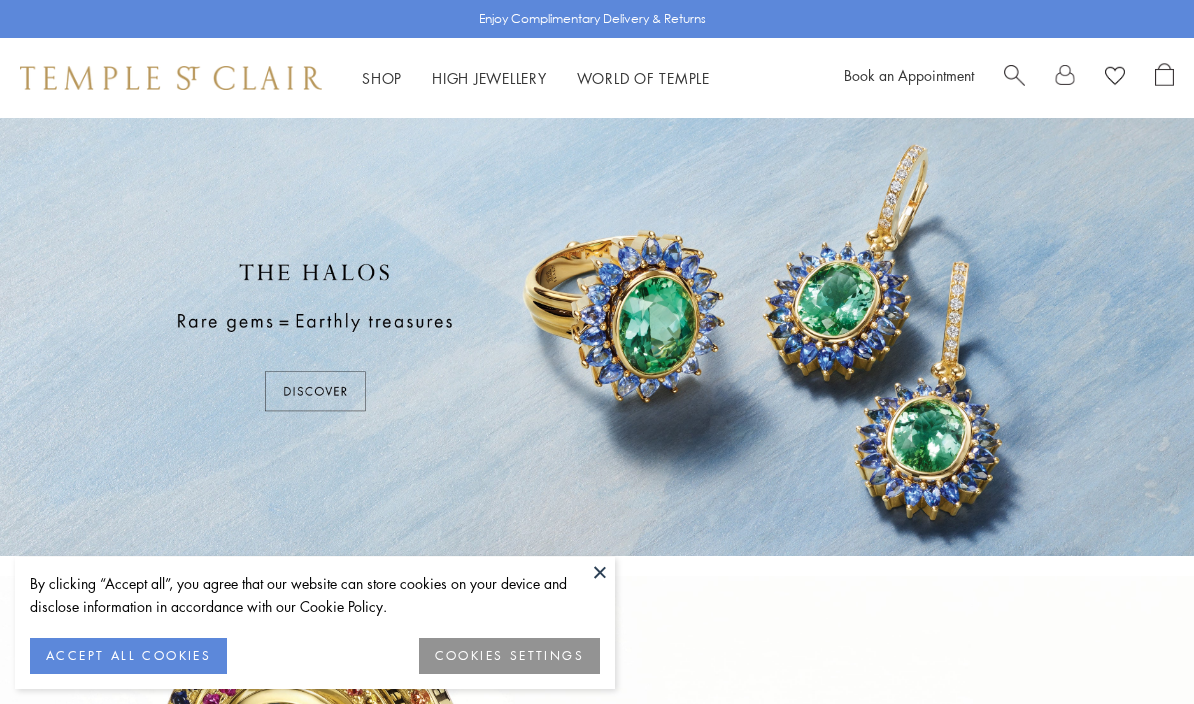 scroll, scrollTop: 0, scrollLeft: 0, axis: both 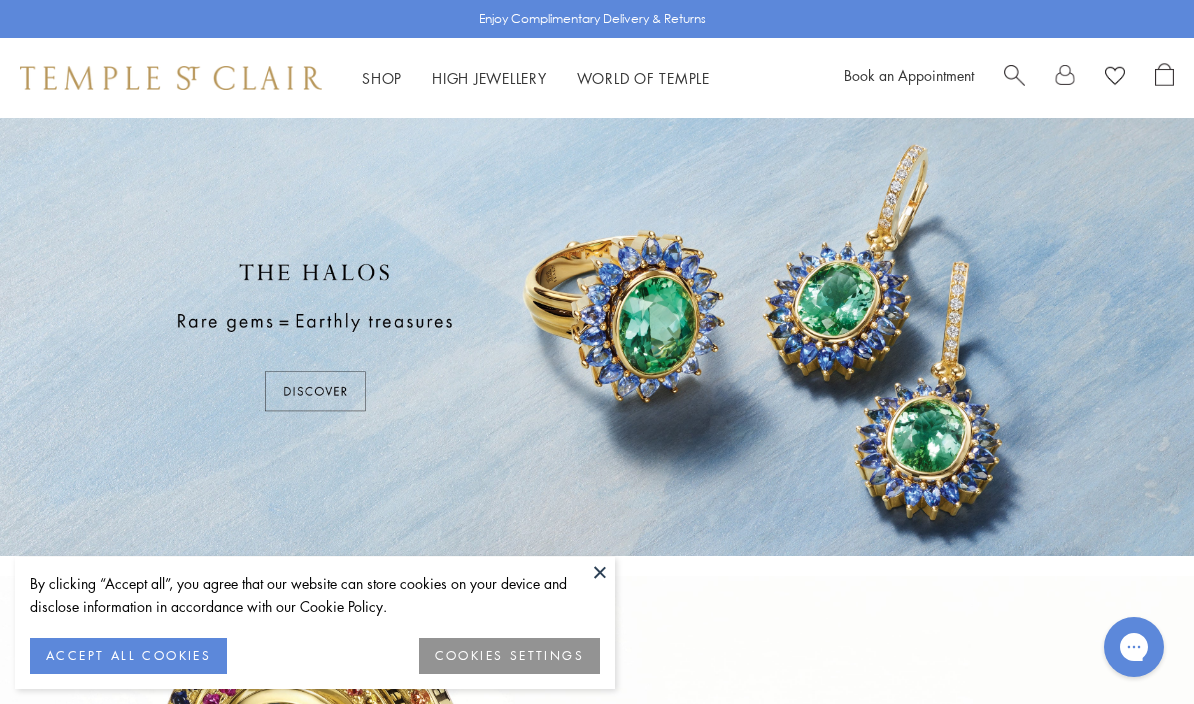 click on "Shop Shop" at bounding box center [382, 78] 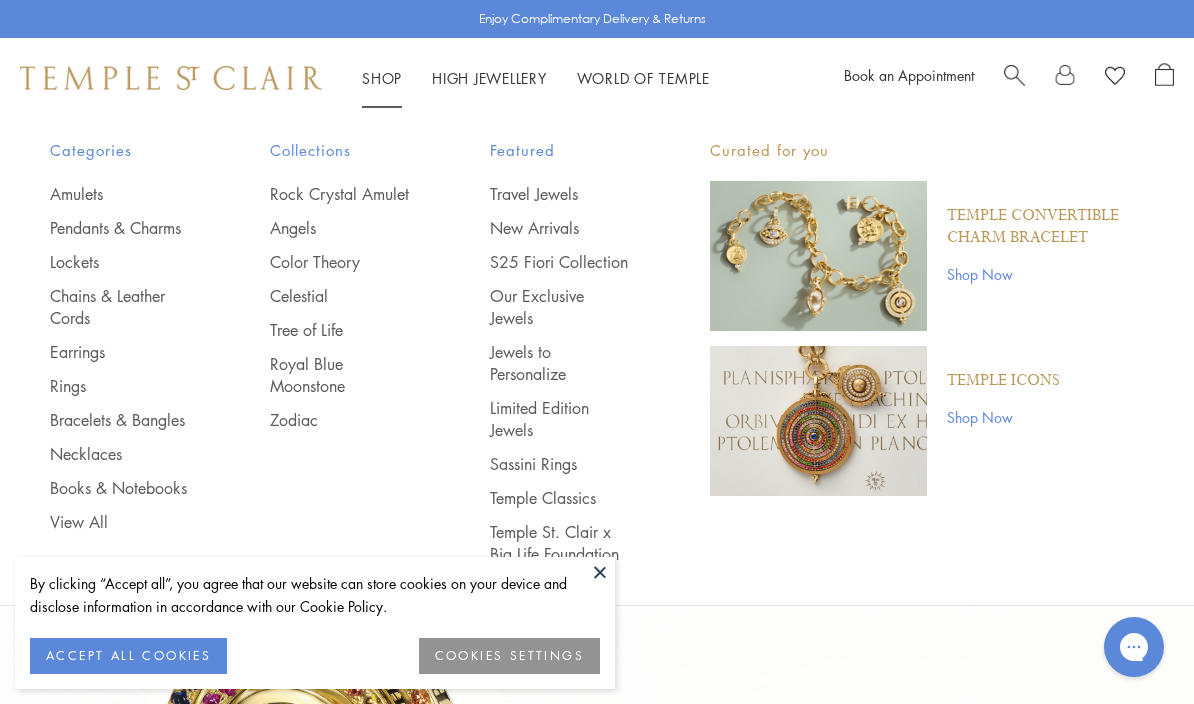 click at bounding box center [600, 572] 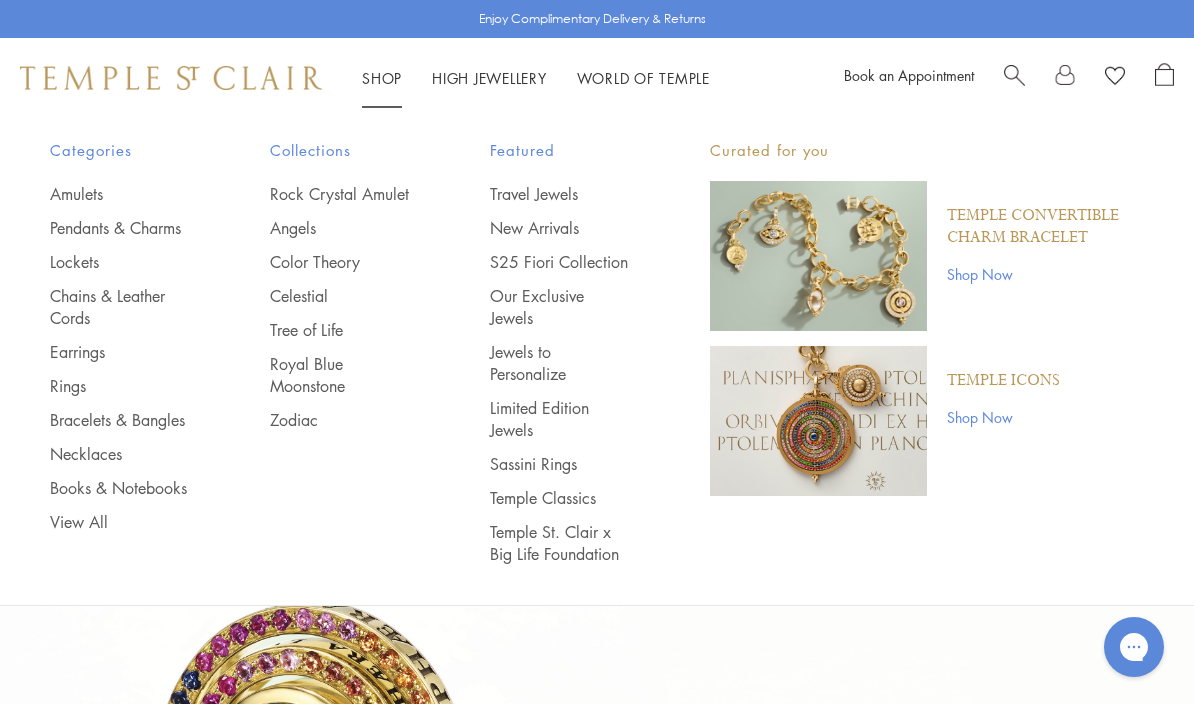 click on "Shop Shop" at bounding box center (382, 78) 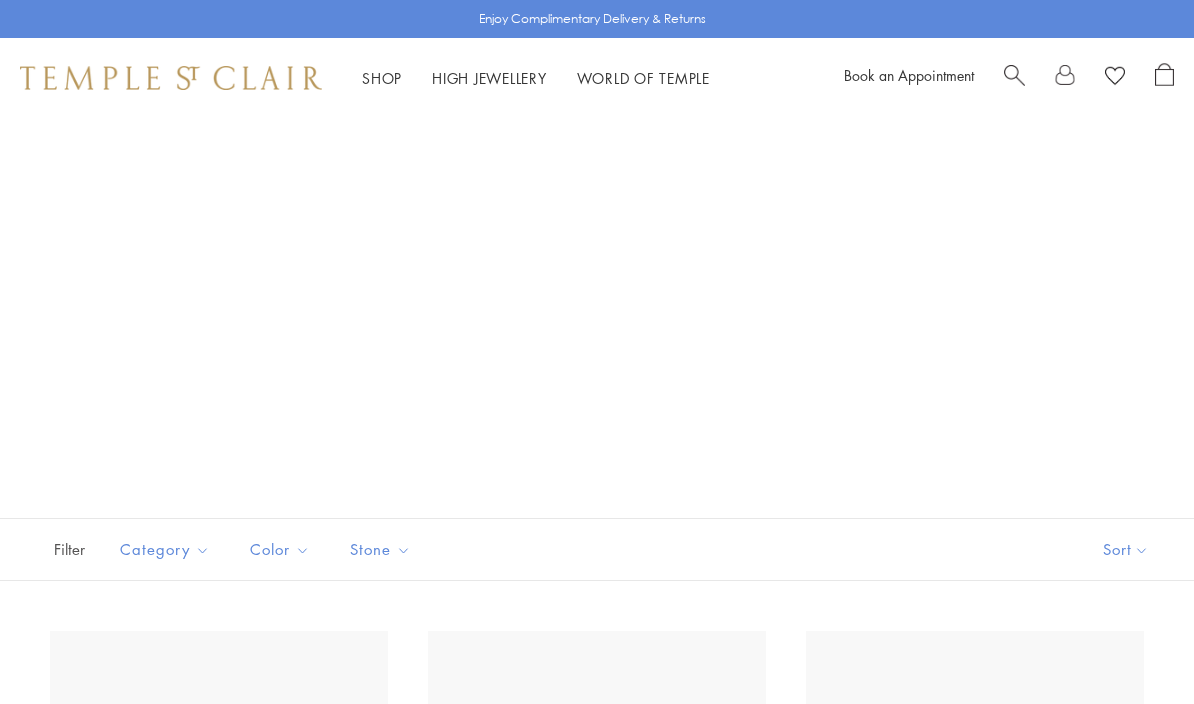scroll, scrollTop: 0, scrollLeft: 0, axis: both 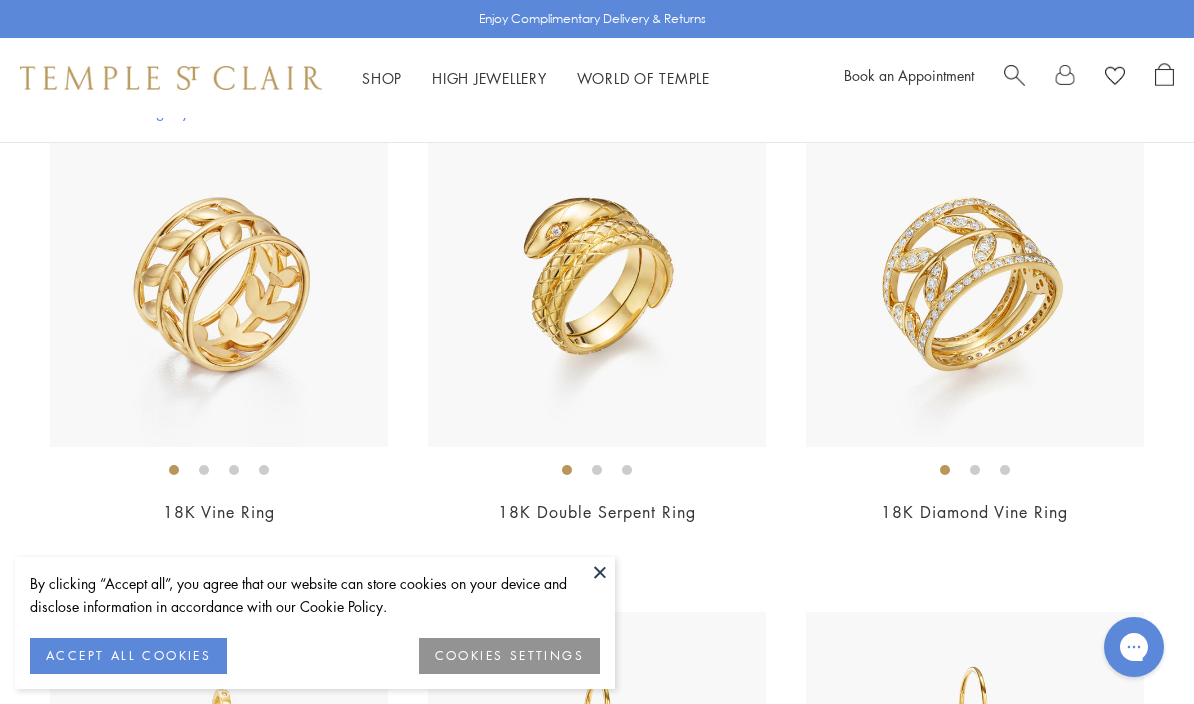click at bounding box center [600, 572] 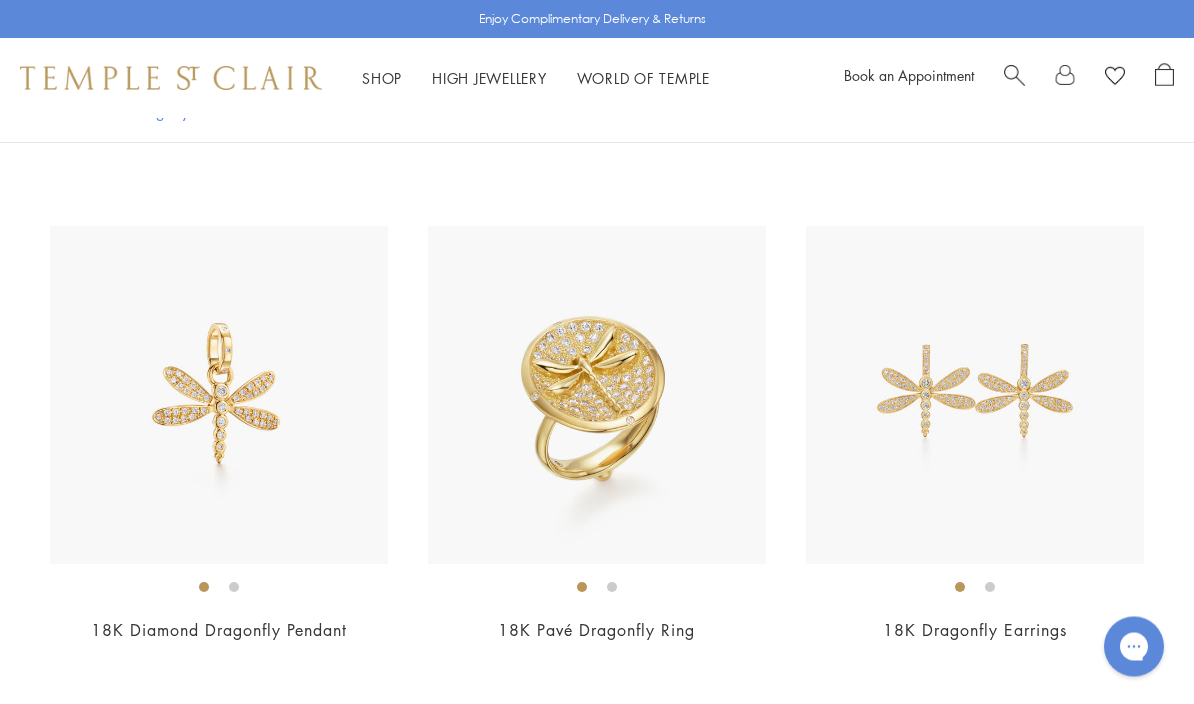scroll, scrollTop: 2418, scrollLeft: 0, axis: vertical 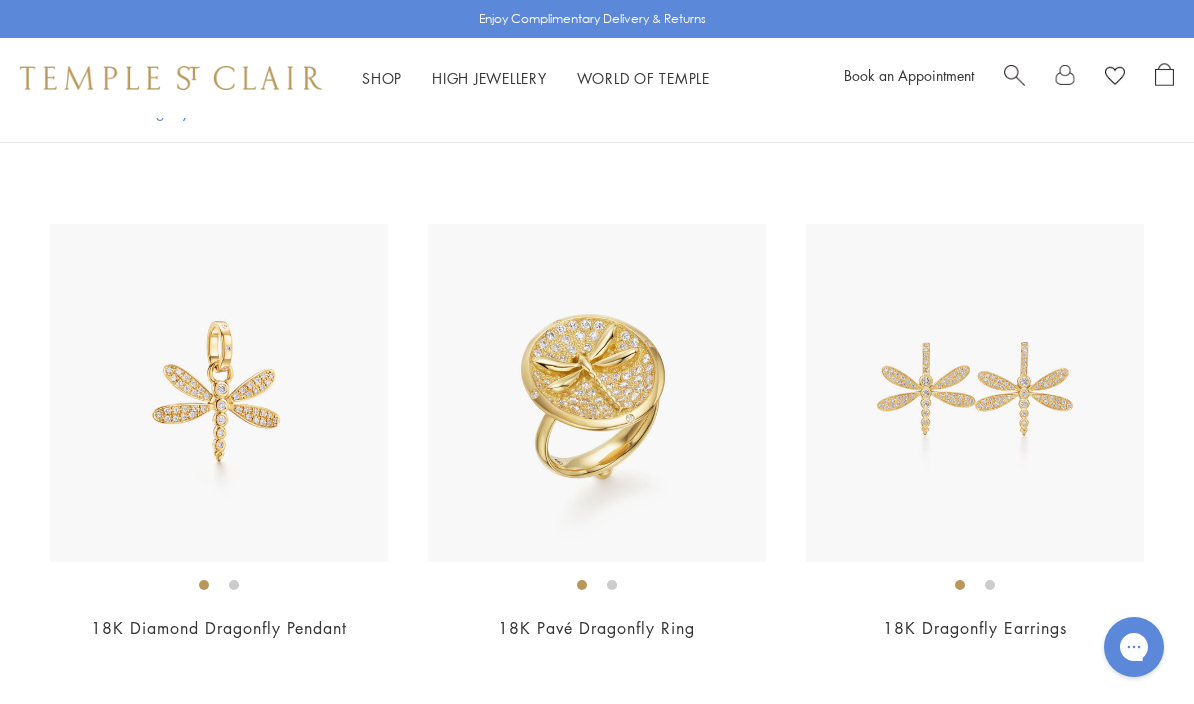 click at bounding box center [219, 393] 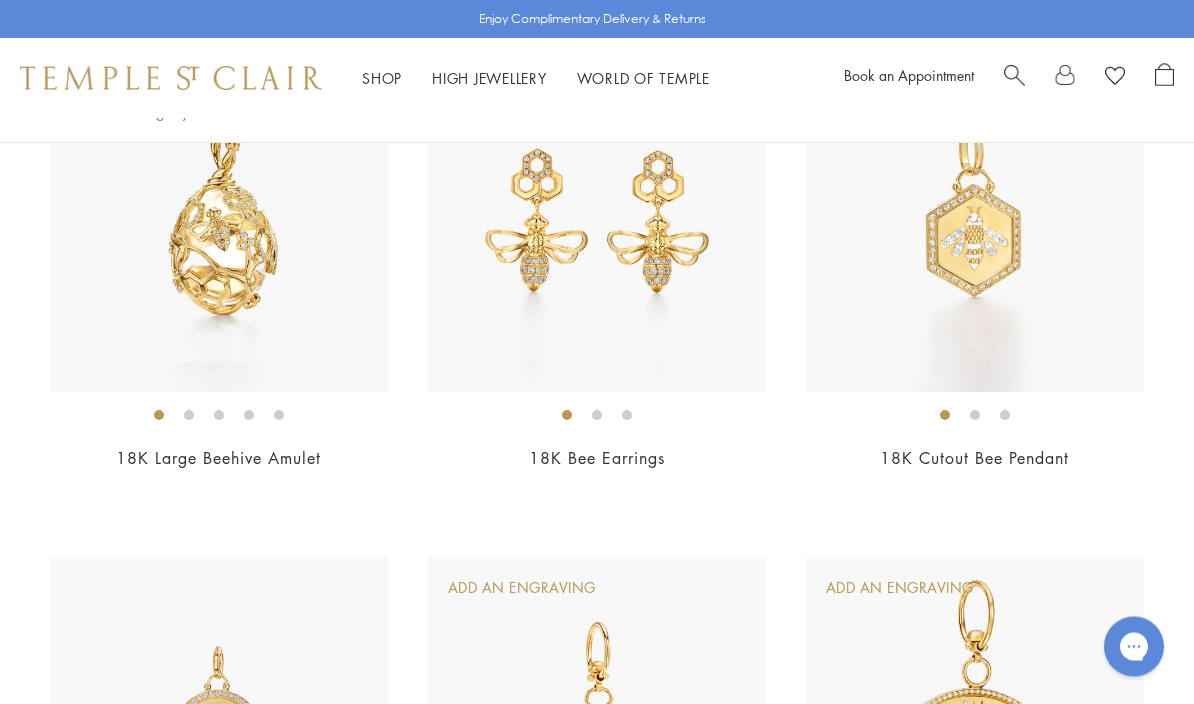 scroll, scrollTop: 6109, scrollLeft: 0, axis: vertical 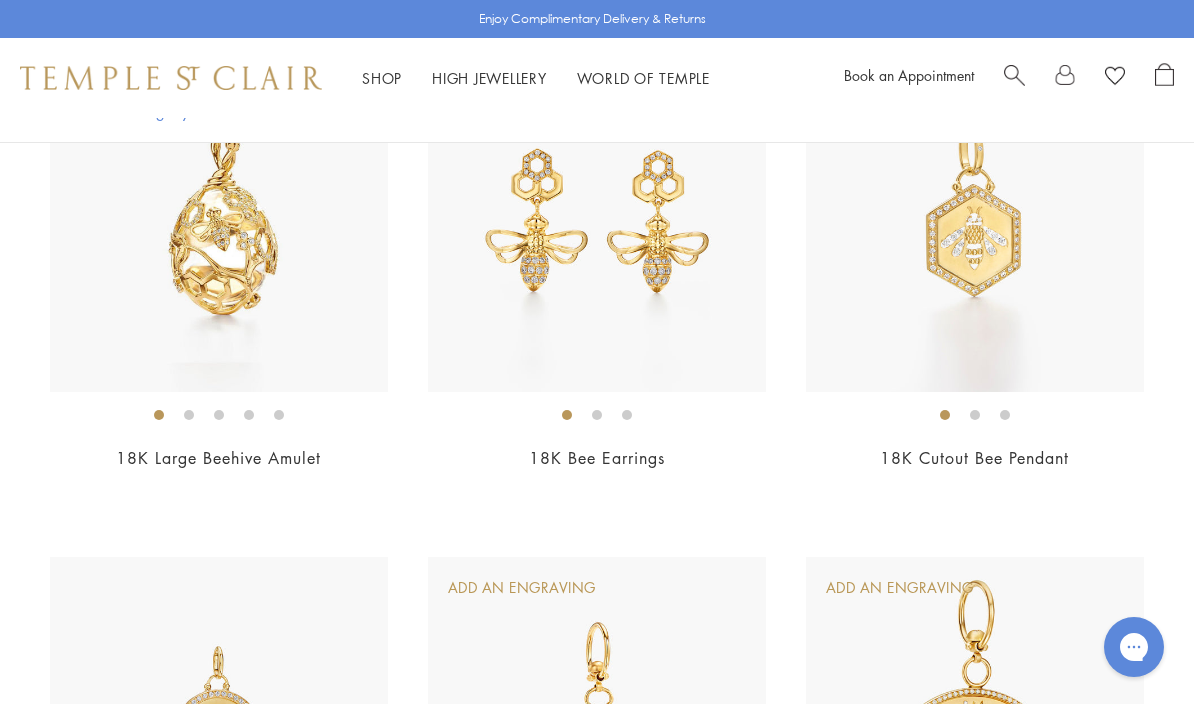click at bounding box center (219, 223) 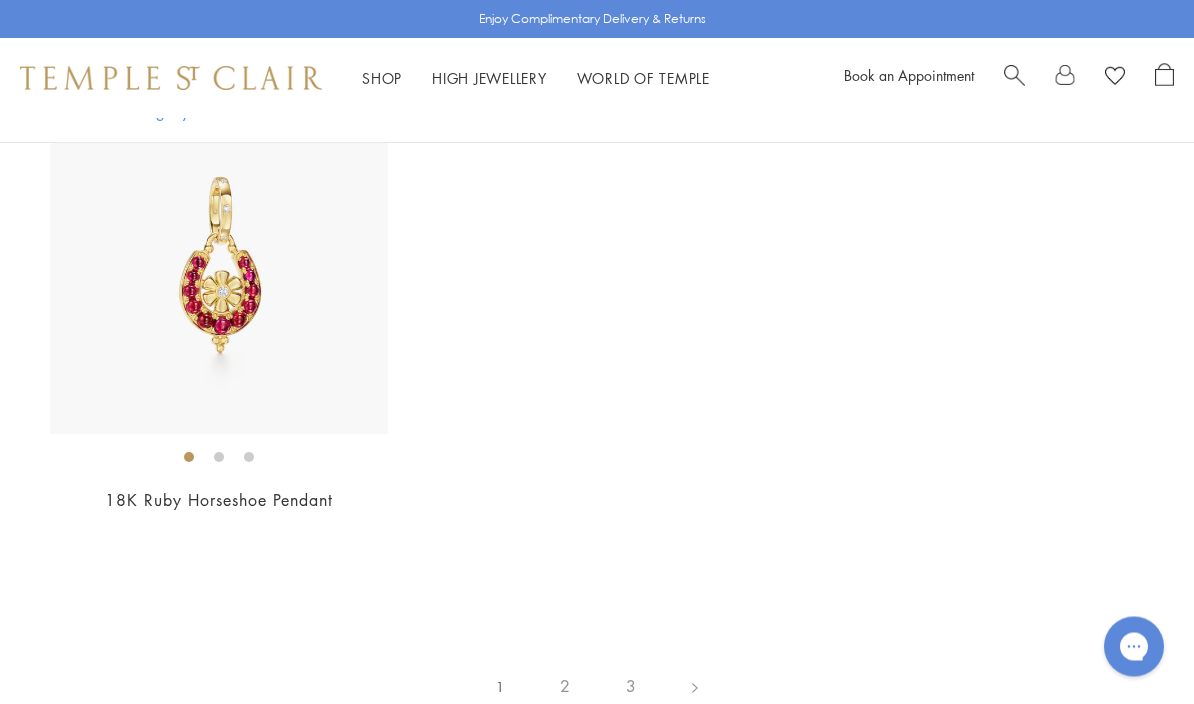scroll, scrollTop: 10593, scrollLeft: 0, axis: vertical 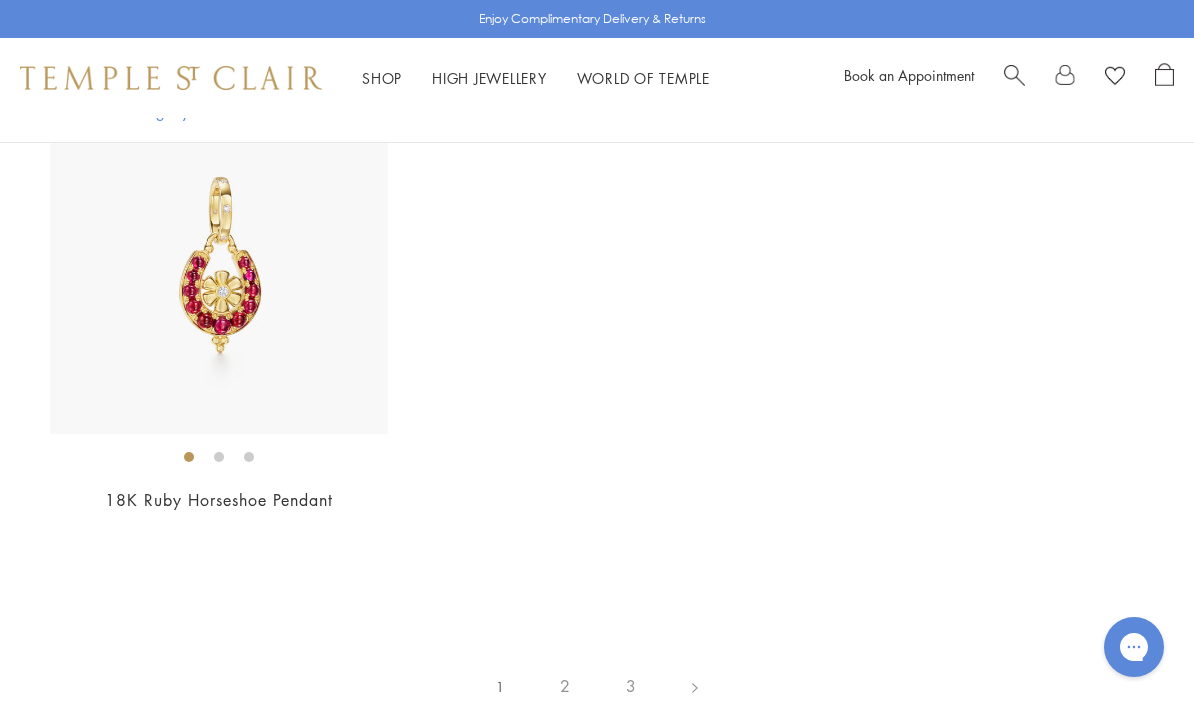 click on "2" at bounding box center (565, 686) 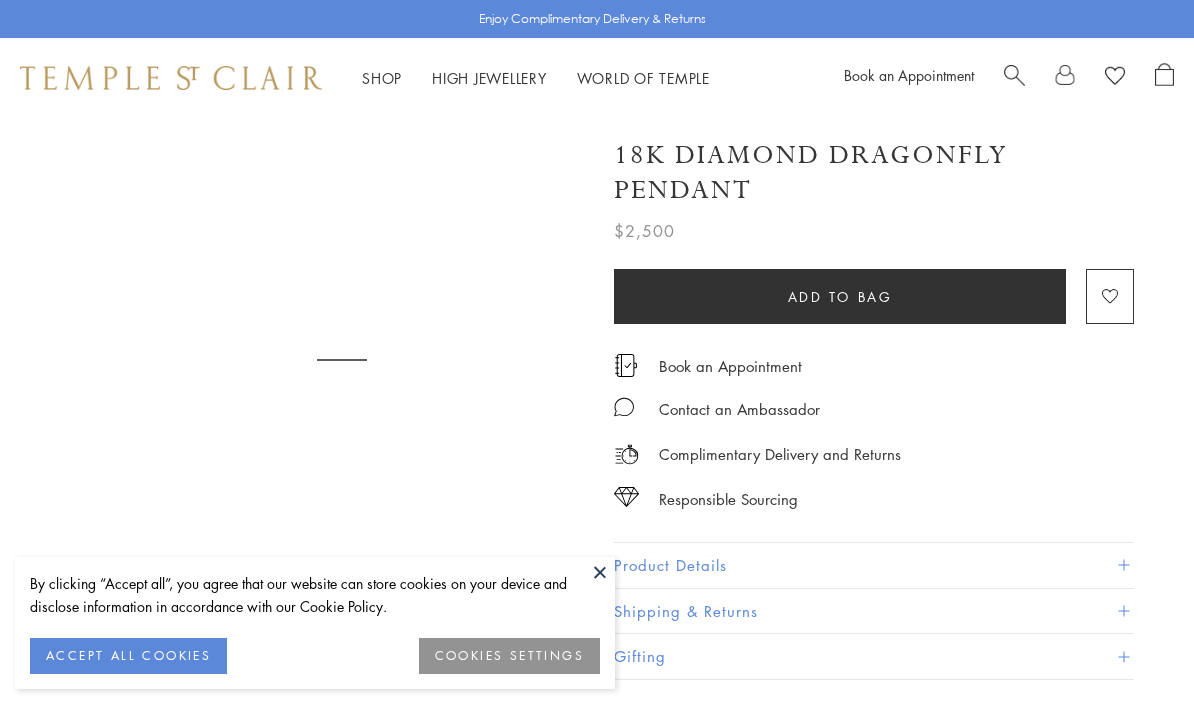 scroll, scrollTop: 0, scrollLeft: 0, axis: both 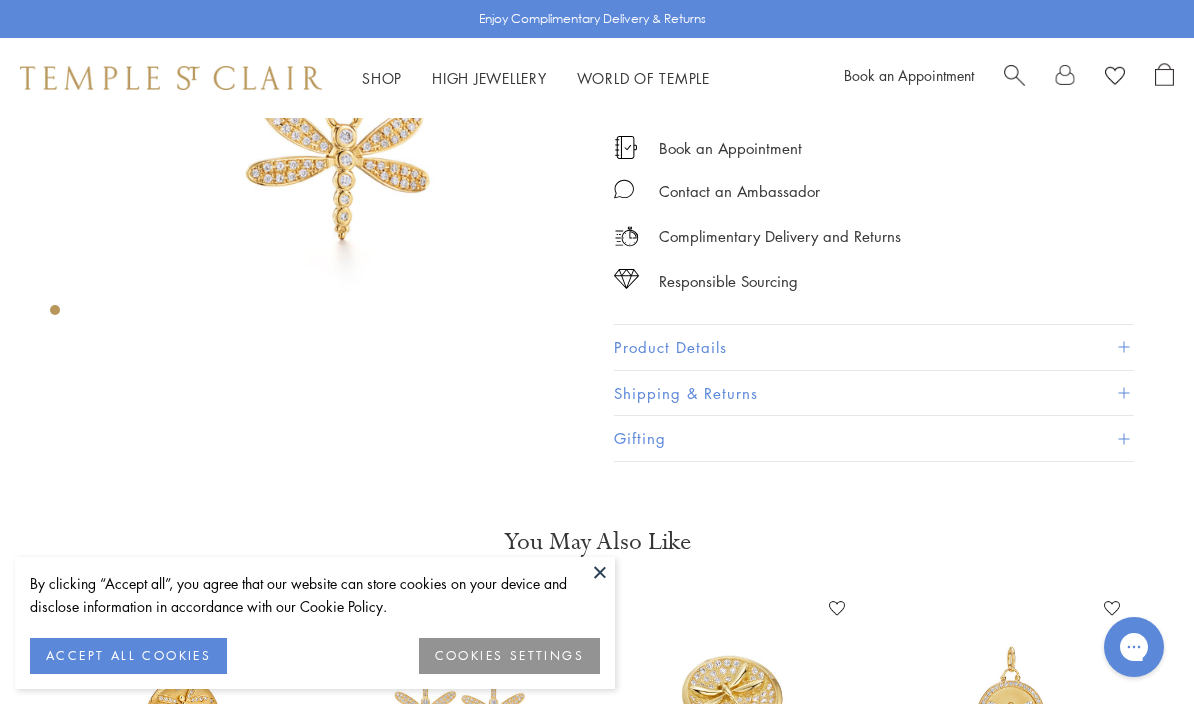 click on "Product Details" at bounding box center (874, 347) 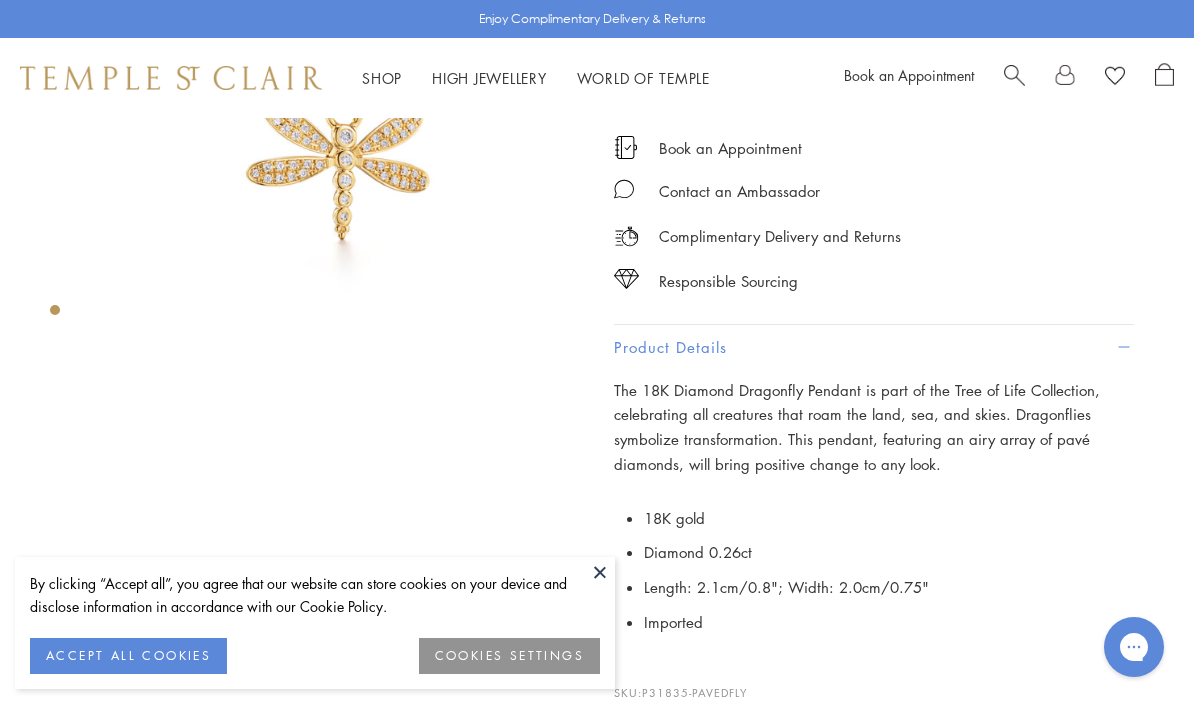 click at bounding box center [600, 572] 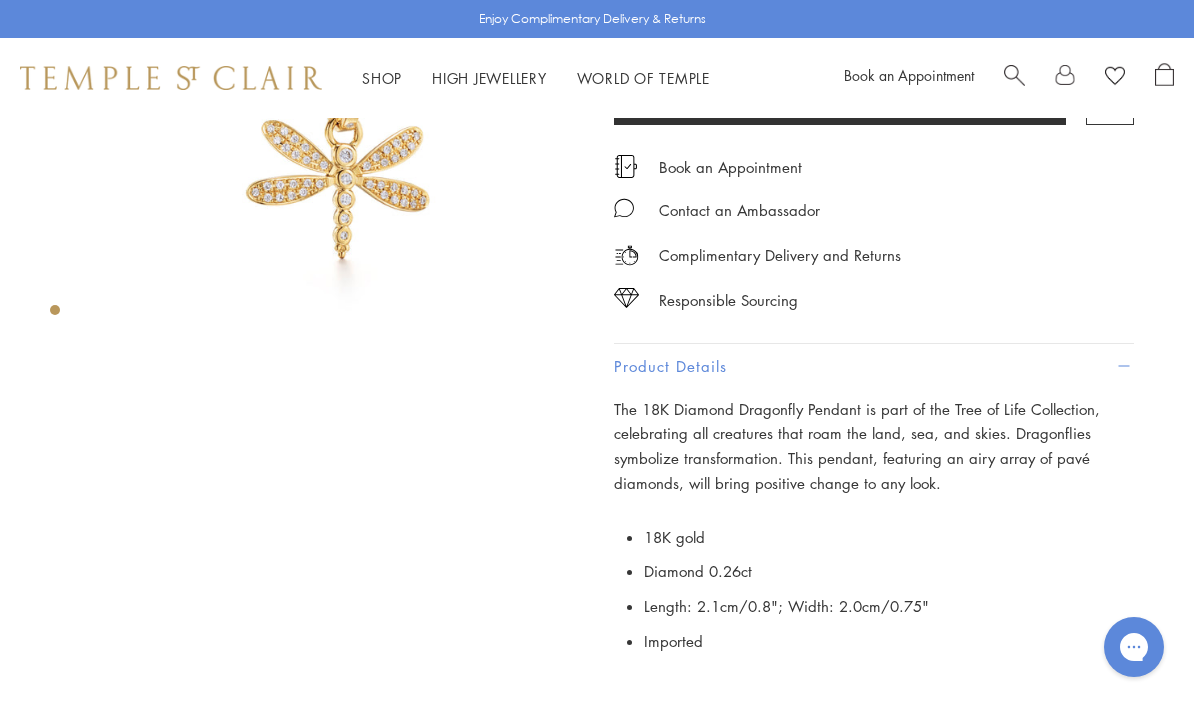 scroll, scrollTop: 0, scrollLeft: 0, axis: both 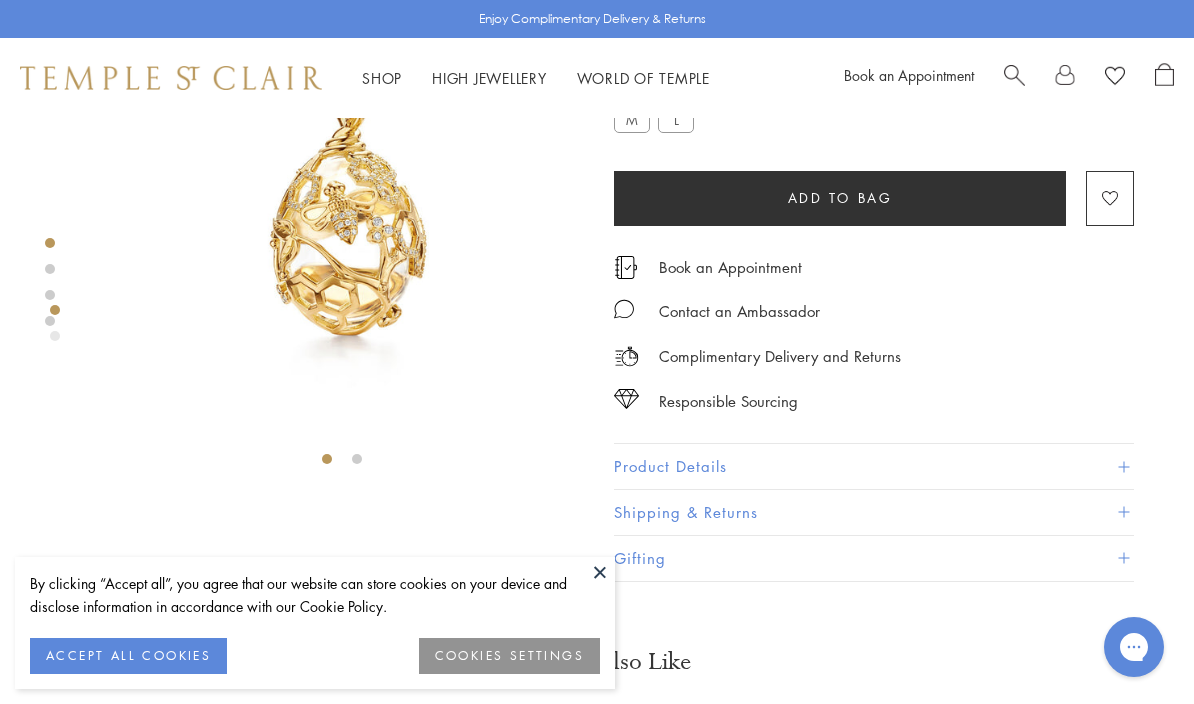 click on "Product Details" at bounding box center [874, 466] 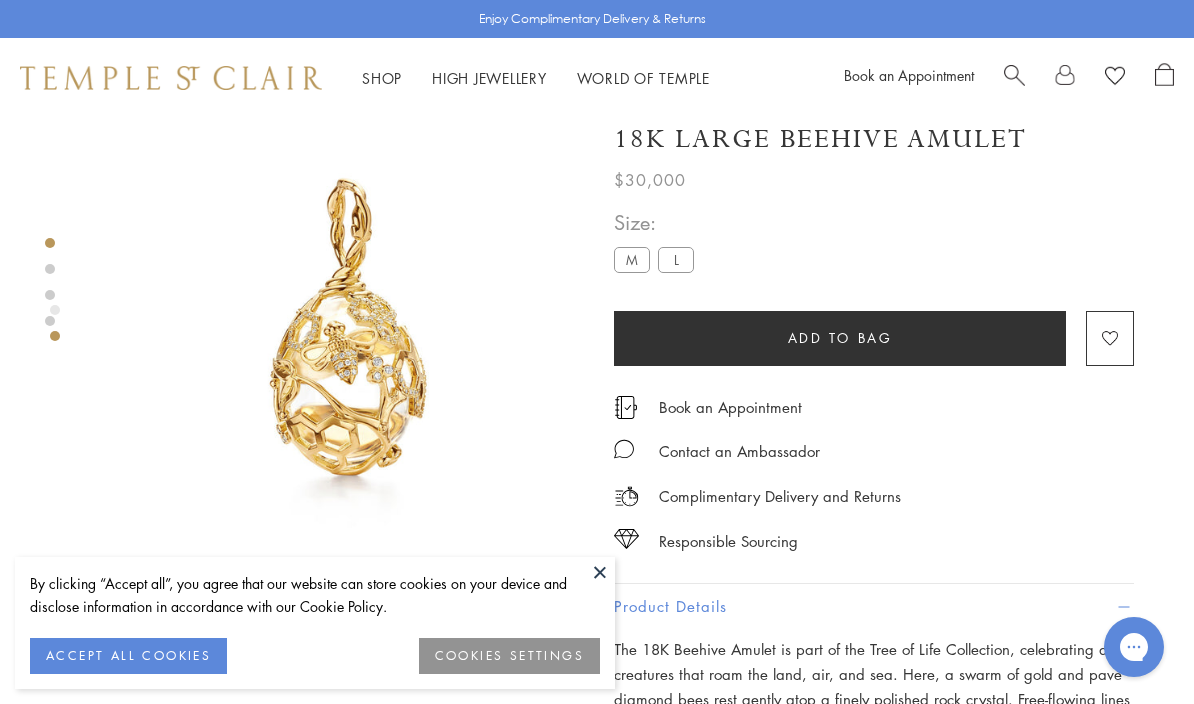 scroll, scrollTop: 0, scrollLeft: 0, axis: both 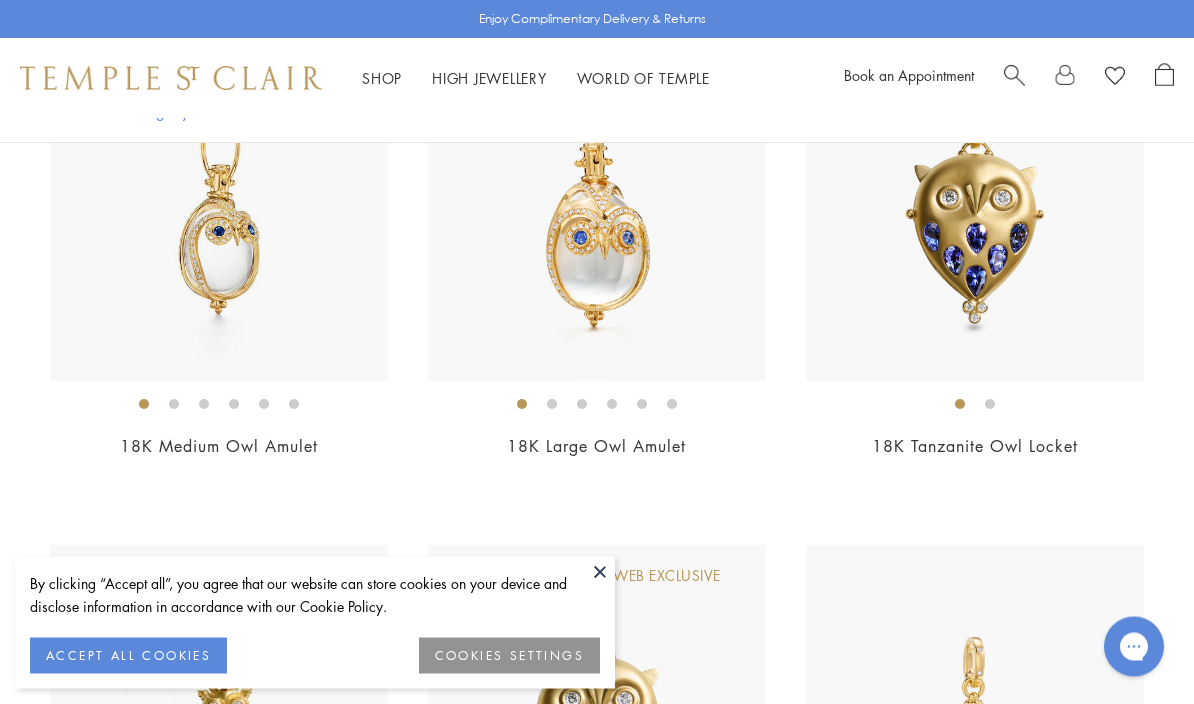 click at bounding box center [597, 213] 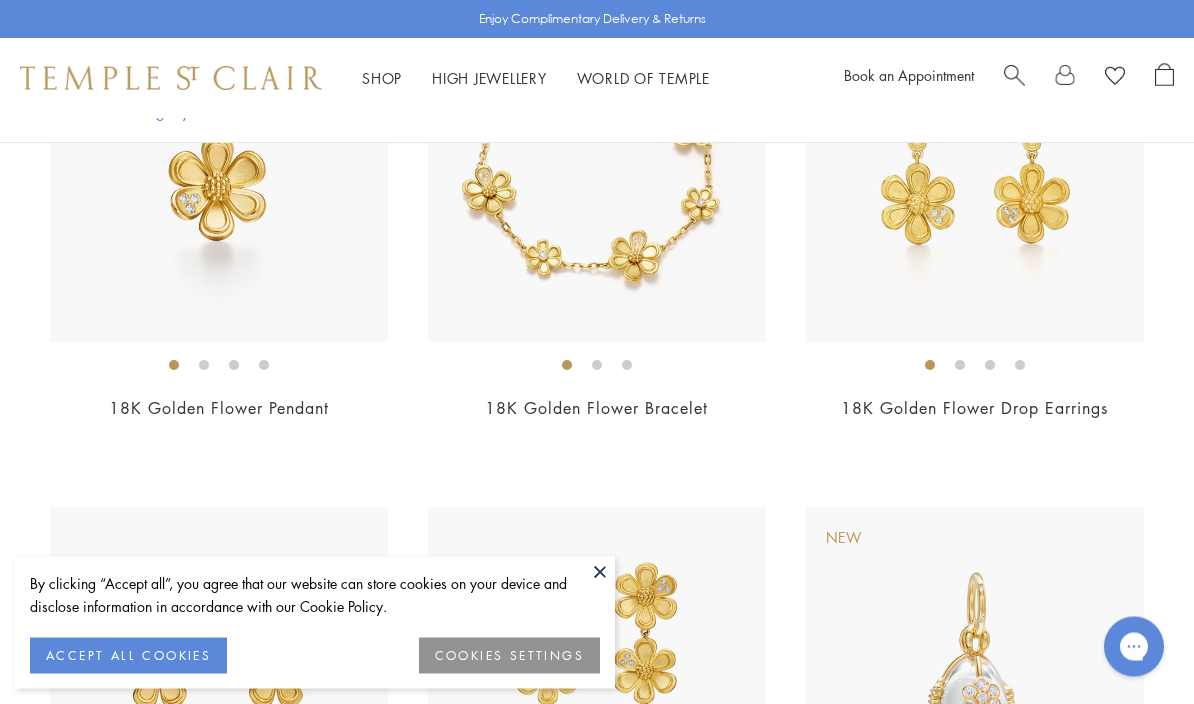 scroll, scrollTop: 6169, scrollLeft: 0, axis: vertical 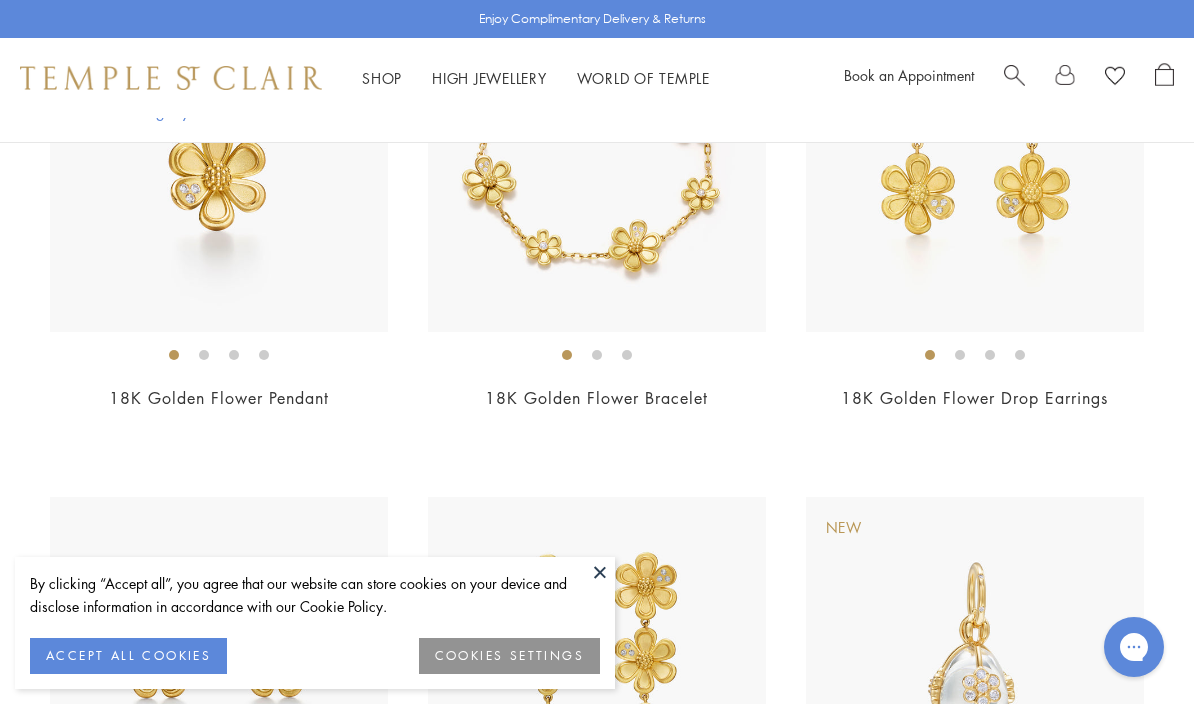 click on "18K Golden Flower Bracelet" at bounding box center [596, 398] 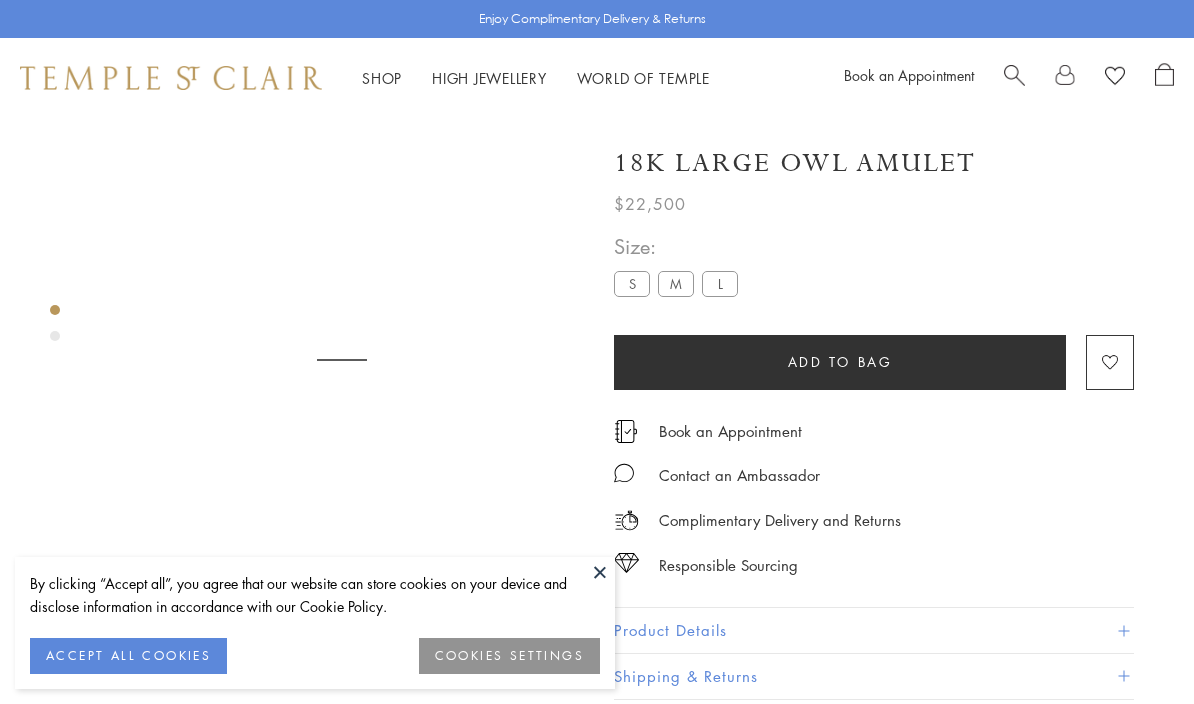 scroll, scrollTop: 55, scrollLeft: 0, axis: vertical 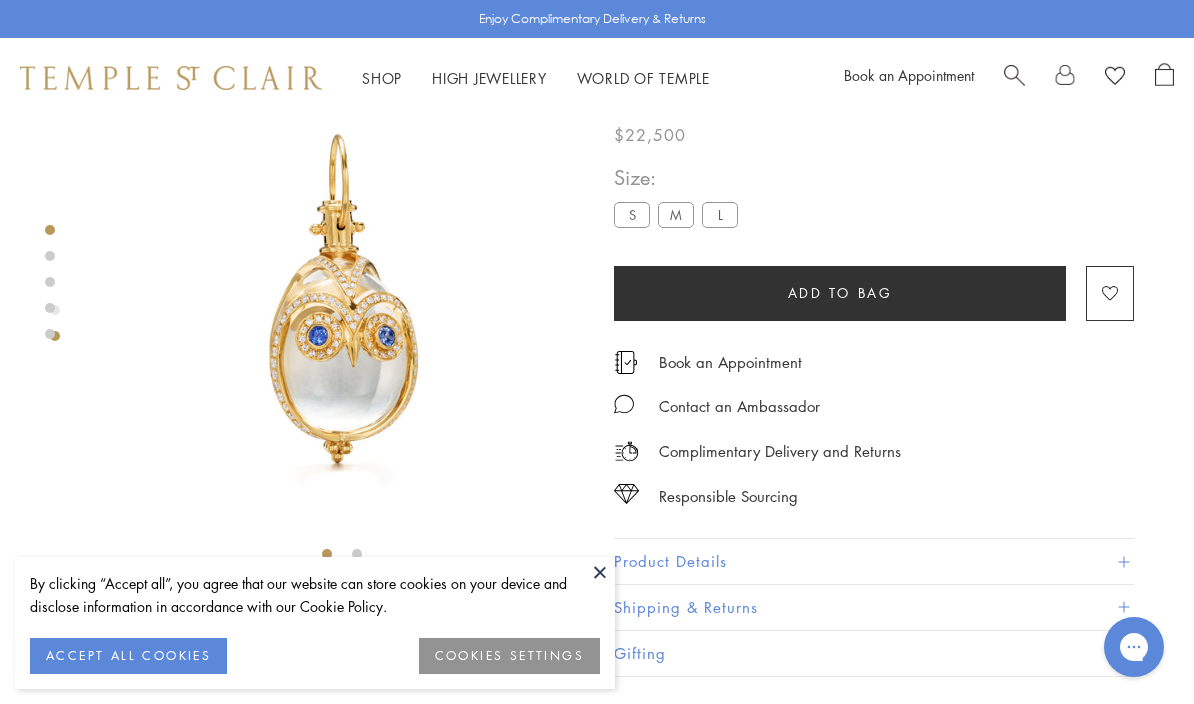 click on "Product Details" at bounding box center [874, 561] 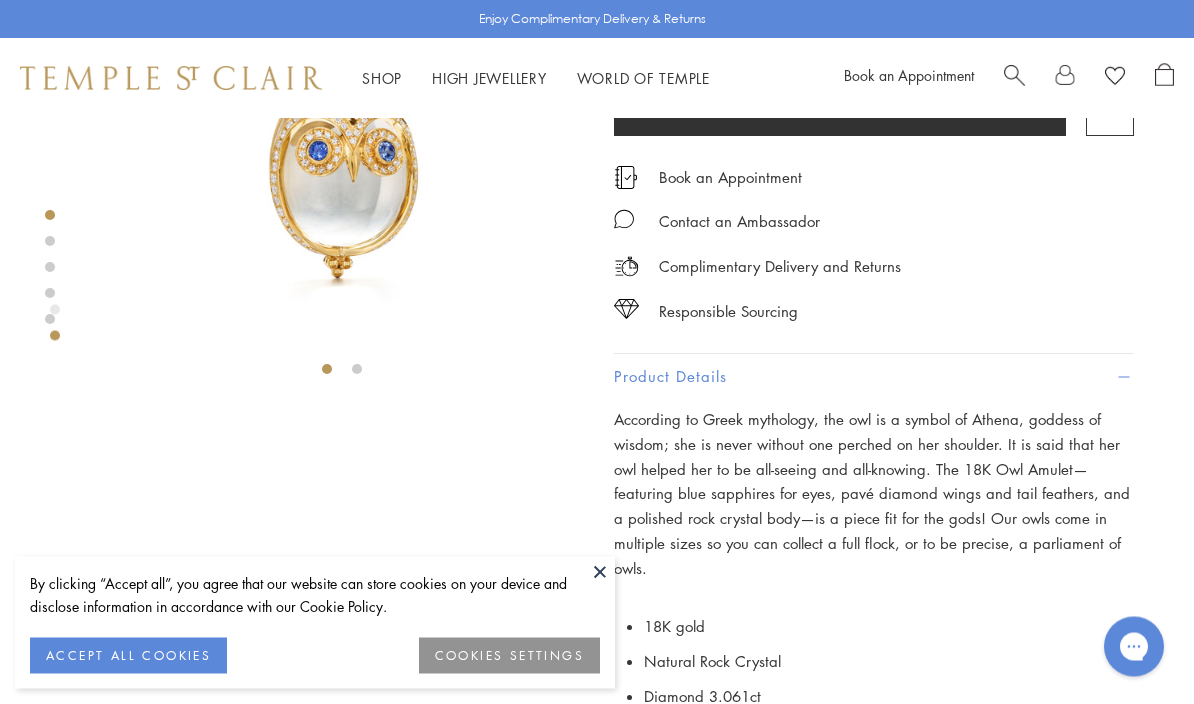 scroll, scrollTop: 246, scrollLeft: 0, axis: vertical 